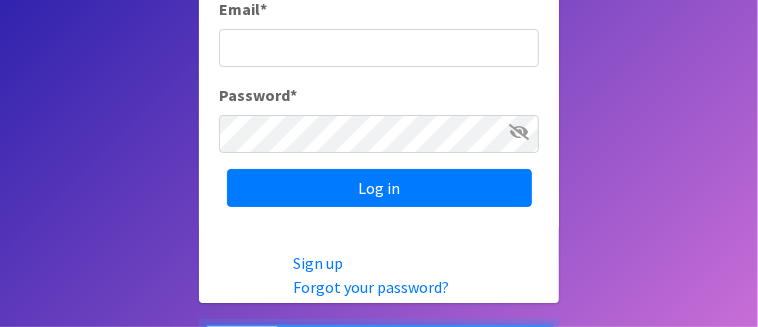 scroll, scrollTop: 200, scrollLeft: 0, axis: vertical 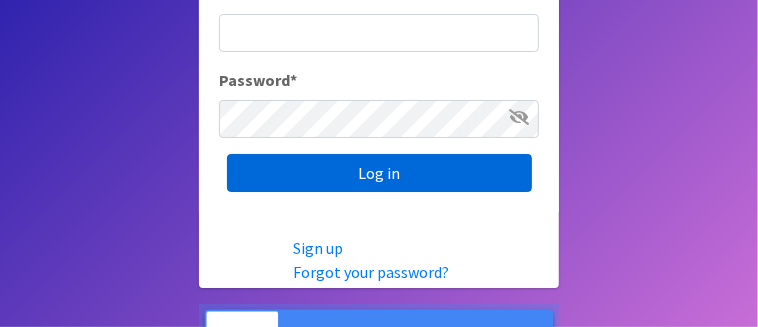 type on "[EMAIL_ADDRESS][DOMAIN_NAME]" 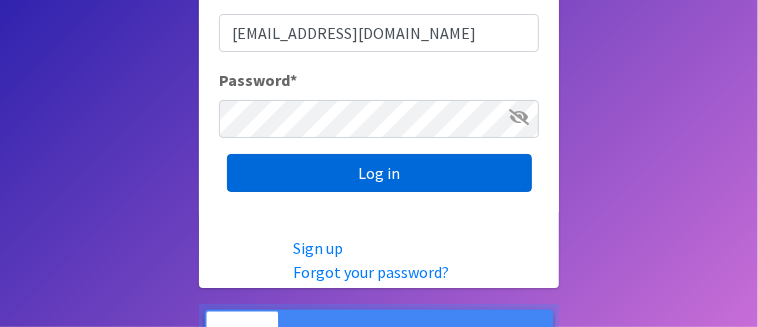 click on "Log in" at bounding box center [379, 173] 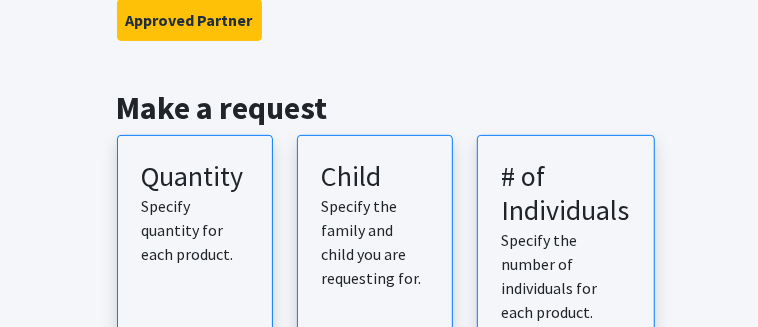 scroll, scrollTop: 300, scrollLeft: 0, axis: vertical 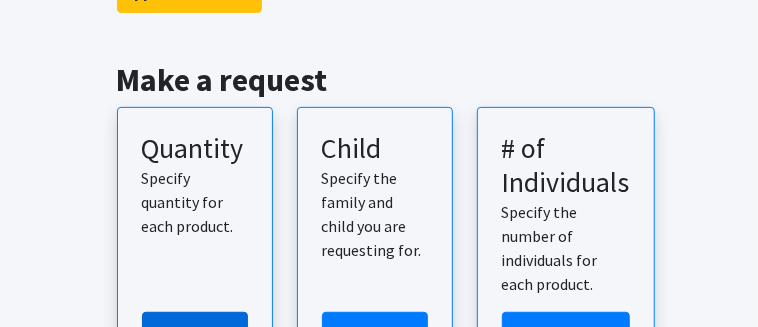click on "Create Request" at bounding box center [195, 345] 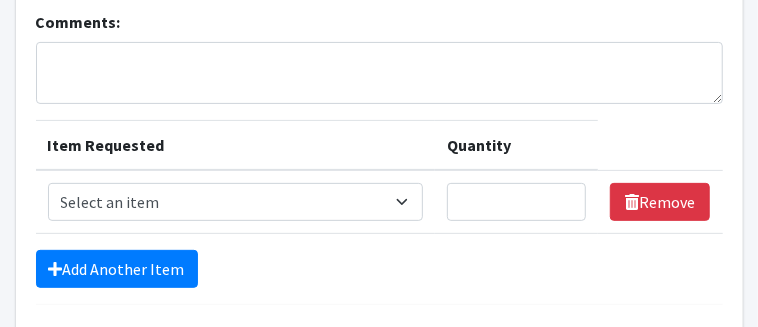scroll, scrollTop: 200, scrollLeft: 0, axis: vertical 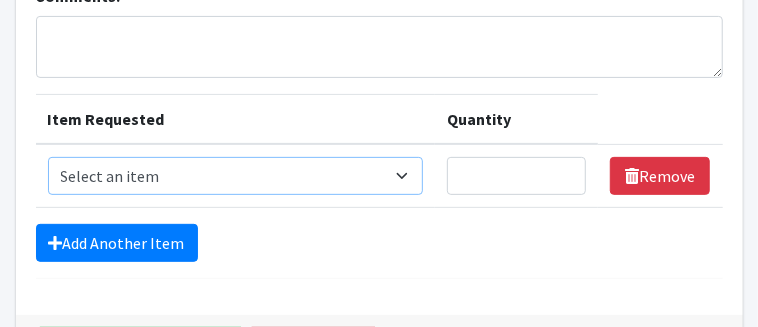 click on "Select an item
Period Supplies: Mixed Kits (order by bag)
Applicator-free tampon
Health fair packs (in a small bag 1 pantiliner and 1 pad with a walk-up distribution flyer)
Menstraul Disks
Period Supplies: First Period Kits (order by bag)
Period Supplies: Pad Kits (order by bag)
Period Supplies: Tampon Kits (order by bag)
Reusable Cups
Reuseable pads pack of 2.
Size 0/Newborn
Size 1
Size 2
Size 3
Size 4
Size 5
Size 6
Size 7 (availability may vary)
Size Preemie (availability may vary)
Training Pant 2T-3T
Training Pant 3T-4T
Training Pant 4T-5T
health fair packets (1 diaper in multiple sizes in a small bag with a walk-up distribution flyer)
reusable underwear ( please specify size but we have very limited supply and most sizes are junior sizes" at bounding box center (236, 176) 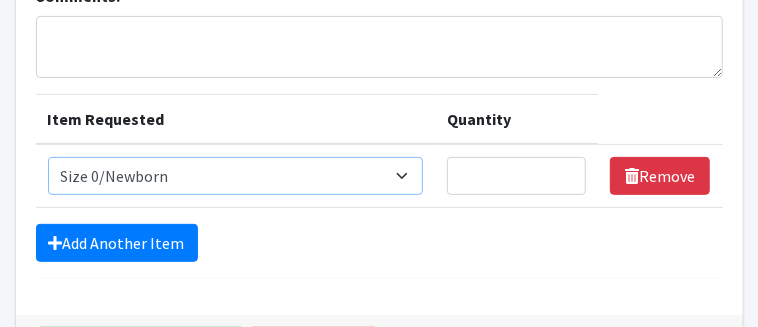 click on "Select an item
Period Supplies: Mixed Kits (order by bag)
Applicator-free tampon
Health fair packs (in a small bag 1 pantiliner and 1 pad with a walk-up distribution flyer)
Menstraul Disks
Period Supplies: First Period Kits (order by bag)
Period Supplies: Pad Kits (order by bag)
Period Supplies: Tampon Kits (order by bag)
Reusable Cups
Reuseable pads pack of 2.
Size 0/Newborn
Size 1
Size 2
Size 3
Size 4
Size 5
Size 6
Size 7 (availability may vary)
Size Preemie (availability may vary)
Training Pant 2T-3T
Training Pant 3T-4T
Training Pant 4T-5T
health fair packets (1 diaper in multiple sizes in a small bag with a walk-up distribution flyer)
reusable underwear ( please specify size but we have very limited supply and most sizes are junior sizes" at bounding box center [236, 176] 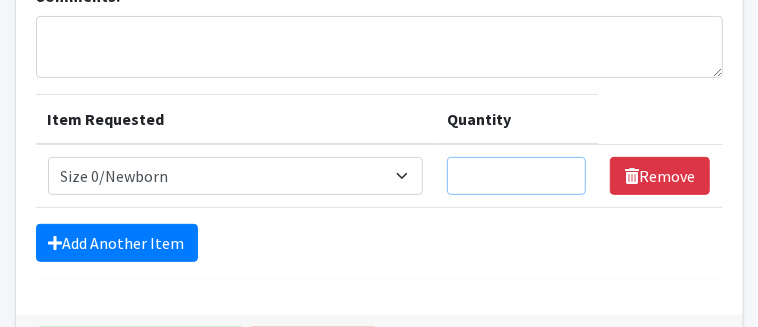 click on "Quantity" at bounding box center (516, 176) 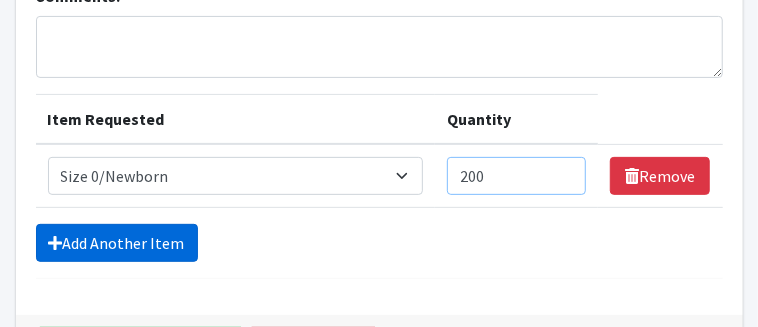 type on "200" 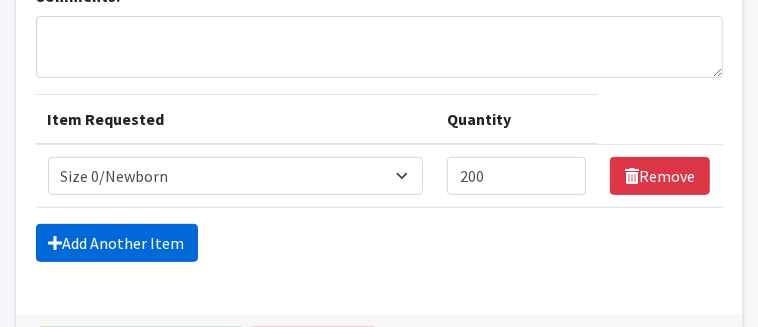 click on "Add Another Item" at bounding box center [117, 243] 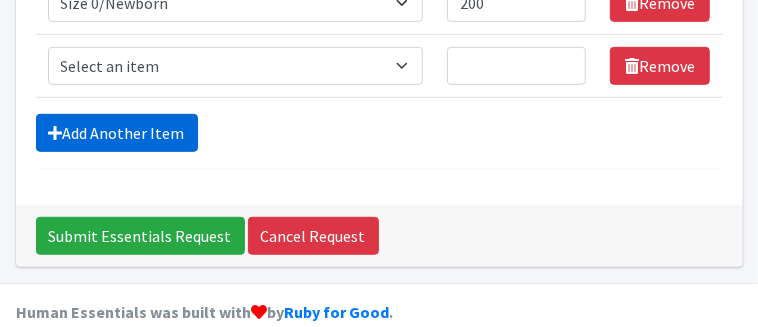 scroll, scrollTop: 398, scrollLeft: 0, axis: vertical 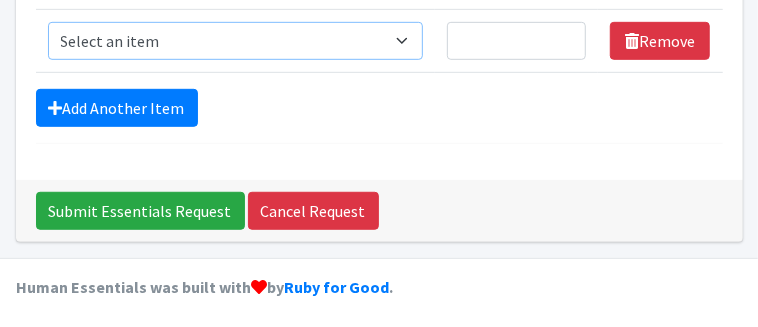 click on "Select an item
Period Supplies: Mixed Kits (order by bag)
Applicator-free tampon
Health fair packs (in a small bag 1 pantiliner and 1 pad with a walk-up distribution flyer)
Menstraul Disks
Period Supplies: First Period Kits (order by bag)
Period Supplies: Pad Kits (order by bag)
Period Supplies: Tampon Kits (order by bag)
Reusable Cups
Reuseable pads pack of 2.
Size 0/Newborn
Size 1
Size 2
Size 3
Size 4
Size 5
Size 6
Size 7 (availability may vary)
Size Preemie (availability may vary)
Training Pant 2T-3T
Training Pant 3T-4T
Training Pant 4T-5T
health fair packets (1 diaper in multiple sizes in a small bag with a walk-up distribution flyer)
reusable underwear ( please specify size but we have very limited supply and most sizes are junior sizes" at bounding box center [236, 41] 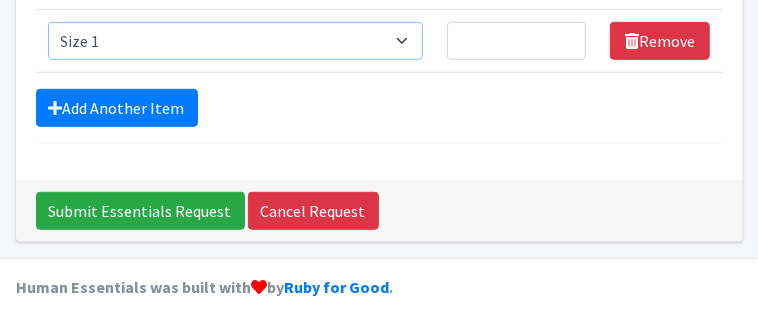 click on "Select an item
Period Supplies: Mixed Kits (order by bag)
Applicator-free tampon
Health fair packs (in a small bag 1 pantiliner and 1 pad with a walk-up distribution flyer)
Menstraul Disks
Period Supplies: First Period Kits (order by bag)
Period Supplies: Pad Kits (order by bag)
Period Supplies: Tampon Kits (order by bag)
Reusable Cups
Reuseable pads pack of 2.
Size 0/Newborn
Size 1
Size 2
Size 3
Size 4
Size 5
Size 6
Size 7 (availability may vary)
Size Preemie (availability may vary)
Training Pant 2T-3T
Training Pant 3T-4T
Training Pant 4T-5T
health fair packets (1 diaper in multiple sizes in a small bag with a walk-up distribution flyer)
reusable underwear ( please specify size but we have very limited supply and most sizes are junior sizes" at bounding box center [236, 41] 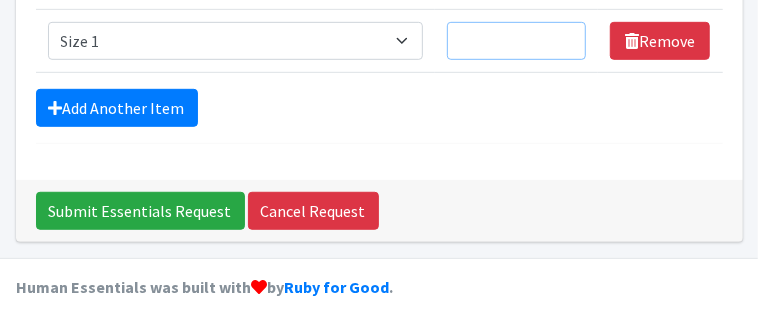 click on "Quantity" at bounding box center [516, 41] 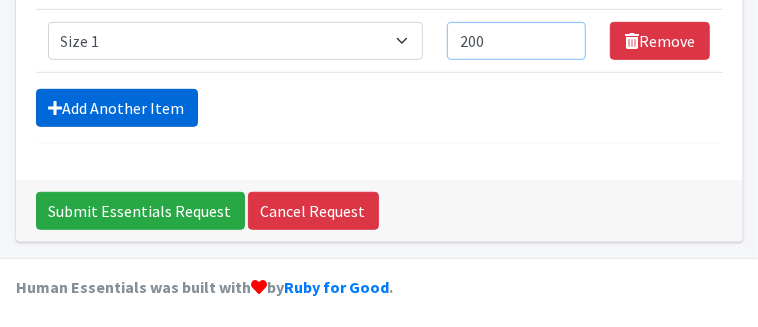 type on "200" 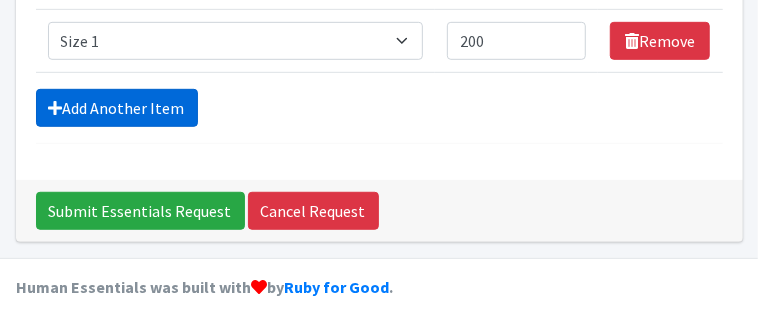 click on "Add Another Item" at bounding box center (117, 108) 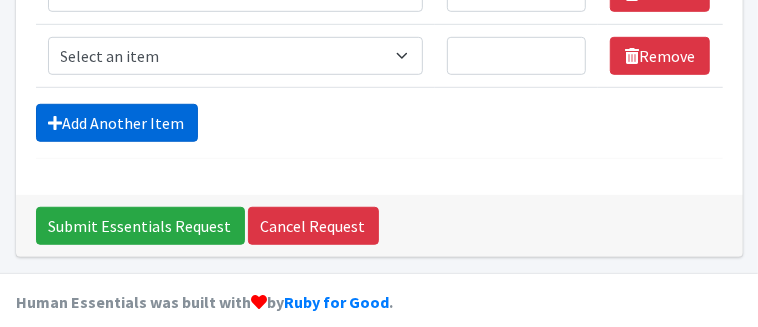 scroll, scrollTop: 461, scrollLeft: 0, axis: vertical 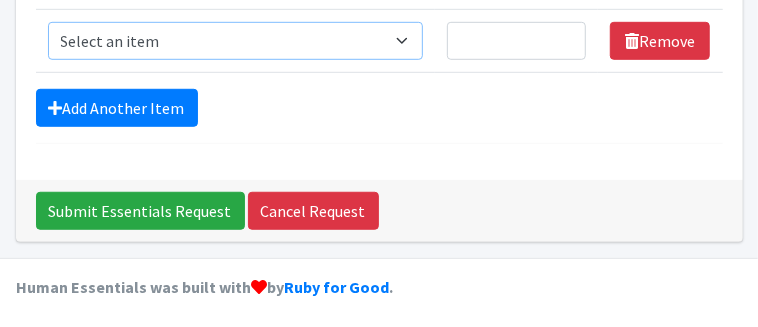 click on "Select an item
Period Supplies: Mixed Kits (order by bag)
Applicator-free tampon
Health fair packs (in a small bag 1 pantiliner and 1 pad with a walk-up distribution flyer)
Menstraul Disks
Period Supplies: First Period Kits (order by bag)
Period Supplies: Pad Kits (order by bag)
Period Supplies: Tampon Kits (order by bag)
Reusable Cups
Reuseable pads pack of 2.
Size 0/Newborn
Size 1
Size 2
Size 3
Size 4
Size 5
Size 6
Size 7 (availability may vary)
Size Preemie (availability may vary)
Training Pant 2T-3T
Training Pant 3T-4T
Training Pant 4T-5T
health fair packets (1 diaper in multiple sizes in a small bag with a walk-up distribution flyer)
reusable underwear ( please specify size but we have very limited supply and most sizes are junior sizes" at bounding box center (236, 41) 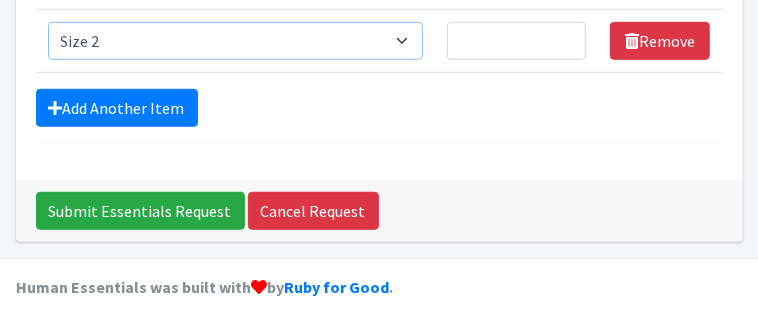 click on "Select an item
Period Supplies: Mixed Kits (order by bag)
Applicator-free tampon
Health fair packs (in a small bag 1 pantiliner and 1 pad with a walk-up distribution flyer)
Menstraul Disks
Period Supplies: First Period Kits (order by bag)
Period Supplies: Pad Kits (order by bag)
Period Supplies: Tampon Kits (order by bag)
Reusable Cups
Reuseable pads pack of 2.
Size 0/Newborn
Size 1
Size 2
Size 3
Size 4
Size 5
Size 6
Size 7 (availability may vary)
Size Preemie (availability may vary)
Training Pant 2T-3T
Training Pant 3T-4T
Training Pant 4T-5T
health fair packets (1 diaper in multiple sizes in a small bag with a walk-up distribution flyer)
reusable underwear ( please specify size but we have very limited supply and most sizes are junior sizes" at bounding box center (236, 41) 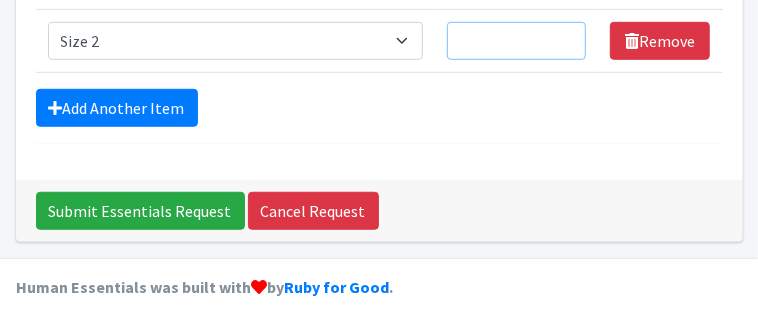 click on "Quantity" at bounding box center (516, 41) 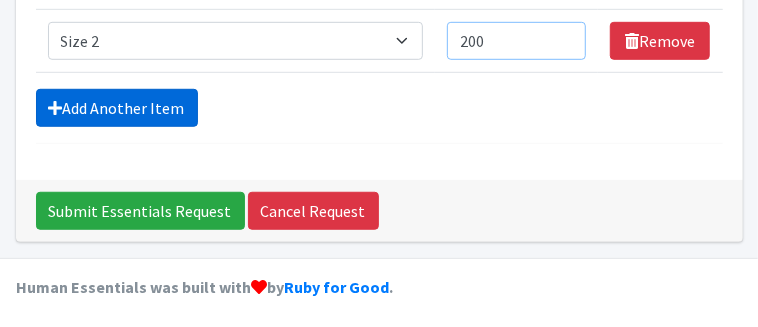 type on "200" 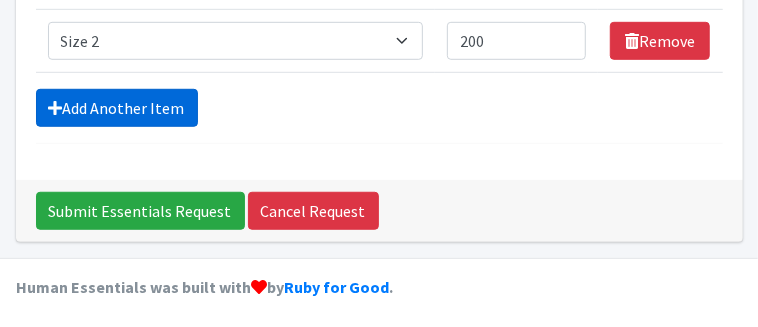 click on "Add Another Item" at bounding box center [117, 108] 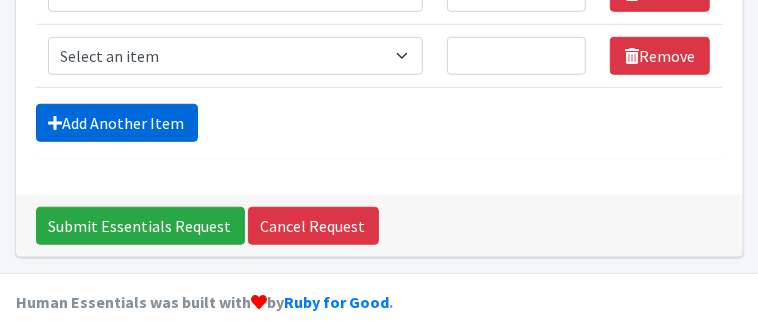 scroll, scrollTop: 524, scrollLeft: 0, axis: vertical 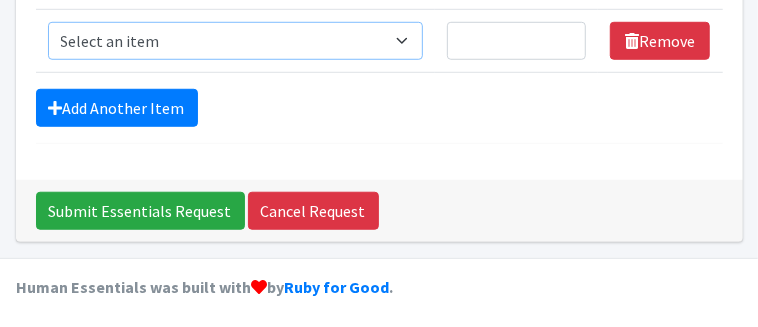 click on "Select an item
Period Supplies: Mixed Kits (order by bag)
Applicator-free tampon
Health fair packs (in a small bag 1 pantiliner and 1 pad with a walk-up distribution flyer)
Menstraul Disks
Period Supplies: First Period Kits (order by bag)
Period Supplies: Pad Kits (order by bag)
Period Supplies: Tampon Kits (order by bag)
Reusable Cups
Reuseable pads pack of 2.
Size 0/Newborn
Size 1
Size 2
Size 3
Size 4
Size 5
Size 6
Size 7 (availability may vary)
Size Preemie (availability may vary)
Training Pant 2T-3T
Training Pant 3T-4T
Training Pant 4T-5T
health fair packets (1 diaper in multiple sizes in a small bag with a walk-up distribution flyer)
reusable underwear ( please specify size but we have very limited supply and most sizes are junior sizes" at bounding box center (236, 41) 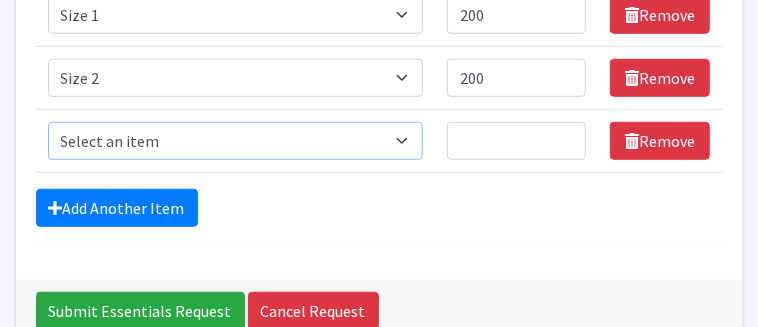 click on "Select an item
Period Supplies: Mixed Kits (order by bag)
Applicator-free tampon
Health fair packs (in a small bag 1 pantiliner and 1 pad with a walk-up distribution flyer)
Menstraul Disks
Period Supplies: First Period Kits (order by bag)
Period Supplies: Pad Kits (order by bag)
Period Supplies: Tampon Kits (order by bag)
Reusable Cups
Reuseable pads pack of 2.
Size 0/Newborn
Size 1
Size 2
Size 3
Size 4
Size 5
Size 6
Size 7 (availability may vary)
Size Preemie (availability may vary)
Training Pant 2T-3T
Training Pant 3T-4T
Training Pant 4T-5T
health fair packets (1 diaper in multiple sizes in a small bag with a walk-up distribution flyer)
reusable underwear ( please specify size but we have very limited supply and most sizes are junior sizes" at bounding box center (236, 141) 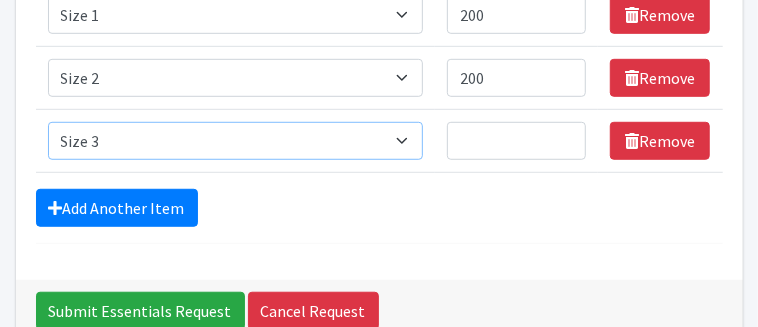 click on "Select an item
Period Supplies: Mixed Kits (order by bag)
Applicator-free tampon
Health fair packs (in a small bag 1 pantiliner and 1 pad with a walk-up distribution flyer)
Menstraul Disks
Period Supplies: First Period Kits (order by bag)
Period Supplies: Pad Kits (order by bag)
Period Supplies: Tampon Kits (order by bag)
Reusable Cups
Reuseable pads pack of 2.
Size 0/Newborn
Size 1
Size 2
Size 3
Size 4
Size 5
Size 6
Size 7 (availability may vary)
Size Preemie (availability may vary)
Training Pant 2T-3T
Training Pant 3T-4T
Training Pant 4T-5T
health fair packets (1 diaper in multiple sizes in a small bag with a walk-up distribution flyer)
reusable underwear ( please specify size but we have very limited supply and most sizes are junior sizes" at bounding box center (236, 141) 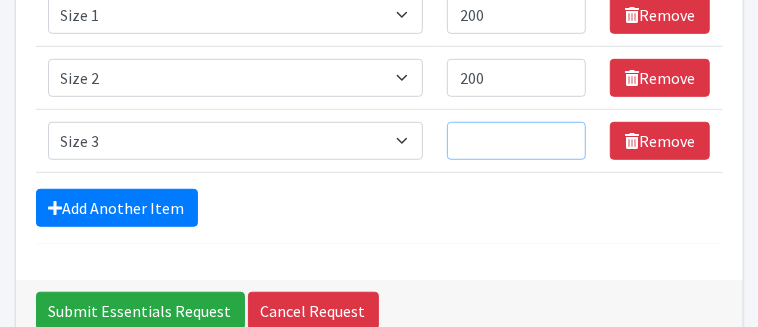 click on "Quantity" at bounding box center (516, 141) 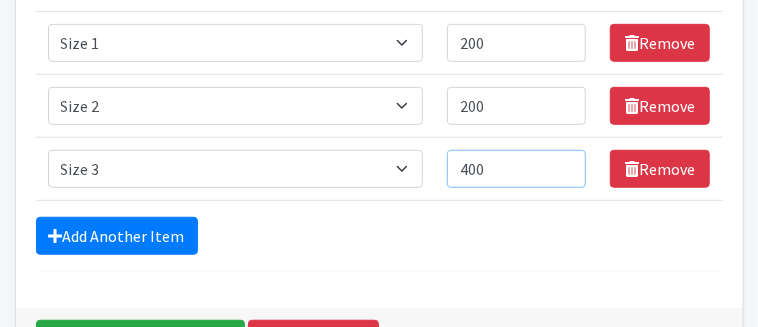 scroll, scrollTop: 424, scrollLeft: 0, axis: vertical 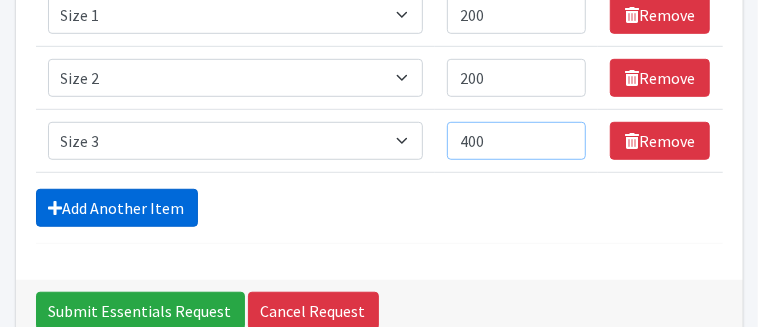 type on "400" 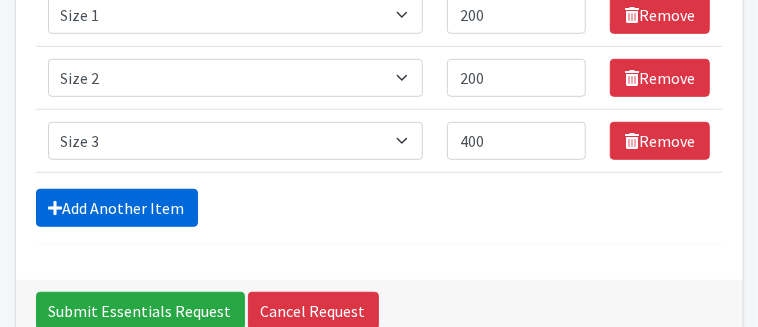 click on "Add Another Item" at bounding box center [117, 208] 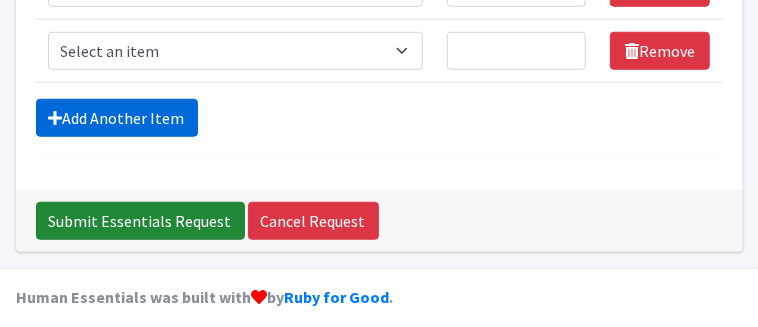 scroll, scrollTop: 586, scrollLeft: 0, axis: vertical 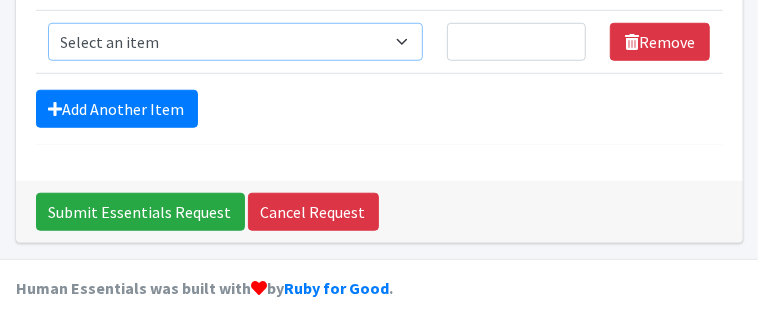 click on "Select an item
Period Supplies: Mixed Kits (order by bag)
Applicator-free tampon
Health fair packs (in a small bag 1 pantiliner and 1 pad with a walk-up distribution flyer)
Menstraul Disks
Period Supplies: First Period Kits (order by bag)
Period Supplies: Pad Kits (order by bag)
Period Supplies: Tampon Kits (order by bag)
Reusable Cups
Reuseable pads pack of 2.
Size 0/Newborn
Size 1
Size 2
Size 3
Size 4
Size 5
Size 6
Size 7 (availability may vary)
Size Preemie (availability may vary)
Training Pant 2T-3T
Training Pant 3T-4T
Training Pant 4T-5T
health fair packets (1 diaper in multiple sizes in a small bag with a walk-up distribution flyer)
reusable underwear ( please specify size but we have very limited supply and most sizes are junior sizes" at bounding box center [236, 42] 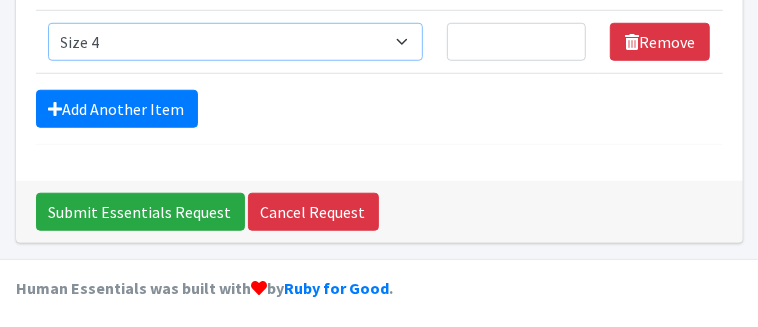 click on "Select an item
Period Supplies: Mixed Kits (order by bag)
Applicator-free tampon
Health fair packs (in a small bag 1 pantiliner and 1 pad with a walk-up distribution flyer)
Menstraul Disks
Period Supplies: First Period Kits (order by bag)
Period Supplies: Pad Kits (order by bag)
Period Supplies: Tampon Kits (order by bag)
Reusable Cups
Reuseable pads pack of 2.
Size 0/Newborn
Size 1
Size 2
Size 3
Size 4
Size 5
Size 6
Size 7 (availability may vary)
Size Preemie (availability may vary)
Training Pant 2T-3T
Training Pant 3T-4T
Training Pant 4T-5T
health fair packets (1 diaper in multiple sizes in a small bag with a walk-up distribution flyer)
reusable underwear ( please specify size but we have very limited supply and most sizes are junior sizes" at bounding box center (236, 42) 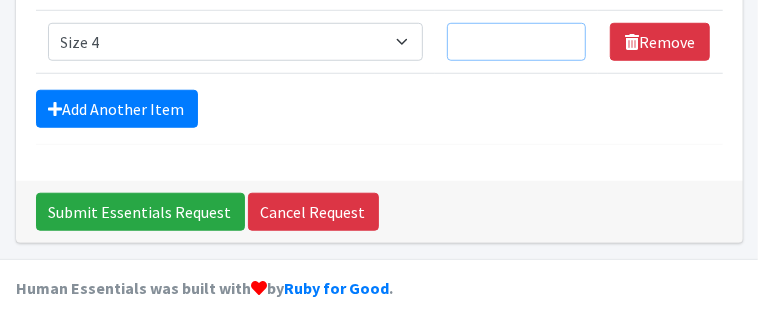 click on "Quantity" at bounding box center [516, 42] 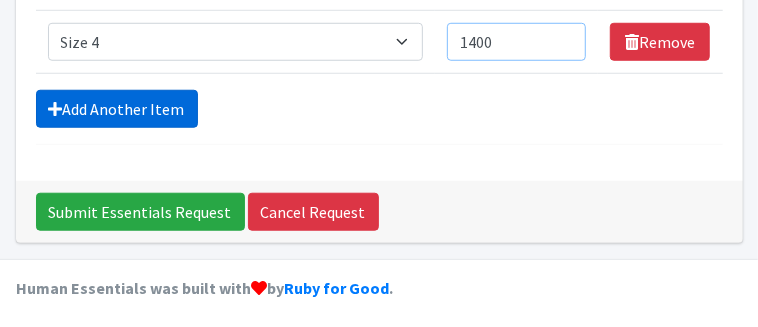 type on "1400" 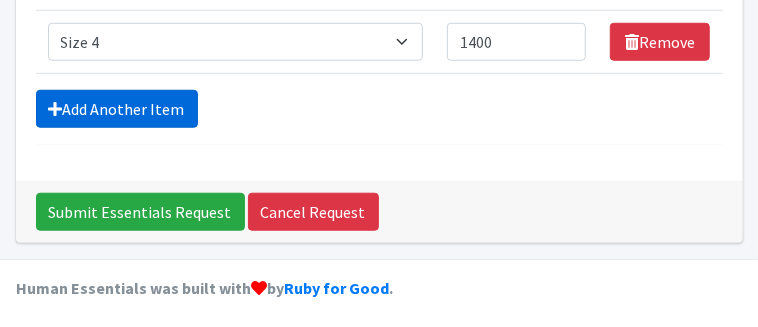 click on "Add Another Item" at bounding box center [117, 109] 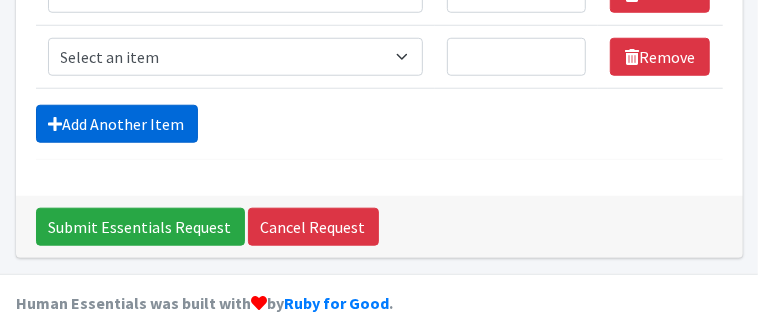 scroll, scrollTop: 649, scrollLeft: 0, axis: vertical 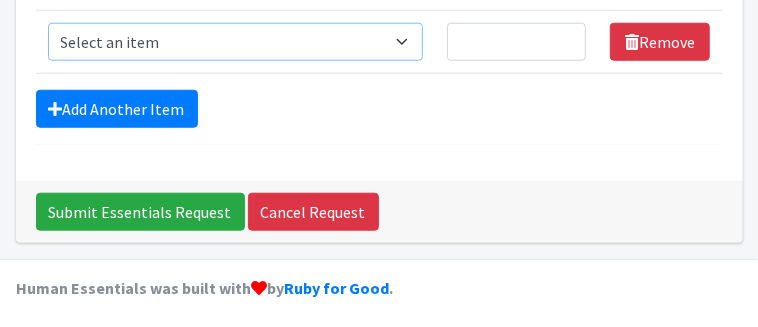 click on "Select an item
Period Supplies: Mixed Kits (order by bag)
Applicator-free tampon
Health fair packs (in a small bag 1 pantiliner and 1 pad with a walk-up distribution flyer)
Menstraul Disks
Period Supplies: First Period Kits (order by bag)
Period Supplies: Pad Kits (order by bag)
Period Supplies: Tampon Kits (order by bag)
Reusable Cups
Reuseable pads pack of 2.
Size 0/Newborn
Size 1
Size 2
Size 3
Size 4
Size 5
Size 6
Size 7 (availability may vary)
Size Preemie (availability may vary)
Training Pant 2T-3T
Training Pant 3T-4T
Training Pant 4T-5T
health fair packets (1 diaper in multiple sizes in a small bag with a walk-up distribution flyer)
reusable underwear ( please specify size but we have very limited supply and most sizes are junior sizes" at bounding box center [236, 42] 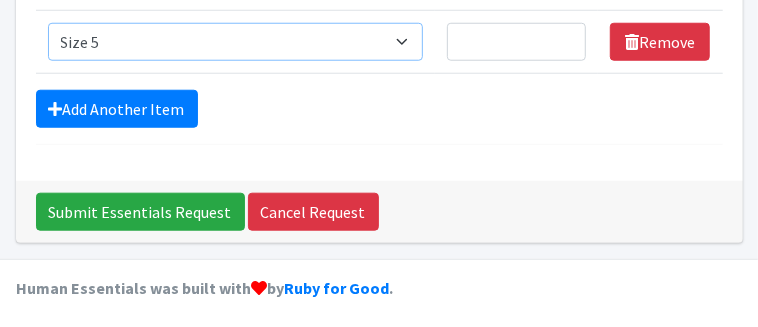 click on "Select an item
Period Supplies: Mixed Kits (order by bag)
Applicator-free tampon
Health fair packs (in a small bag 1 pantiliner and 1 pad with a walk-up distribution flyer)
Menstraul Disks
Period Supplies: First Period Kits (order by bag)
Period Supplies: Pad Kits (order by bag)
Period Supplies: Tampon Kits (order by bag)
Reusable Cups
Reuseable pads pack of 2.
Size 0/Newborn
Size 1
Size 2
Size 3
Size 4
Size 5
Size 6
Size 7 (availability may vary)
Size Preemie (availability may vary)
Training Pant 2T-3T
Training Pant 3T-4T
Training Pant 4T-5T
health fair packets (1 diaper in multiple sizes in a small bag with a walk-up distribution flyer)
reusable underwear ( please specify size but we have very limited supply and most sizes are junior sizes" at bounding box center [236, 42] 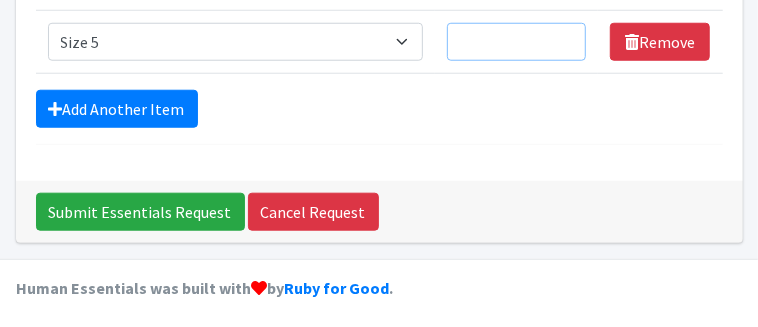 click on "Quantity" at bounding box center (516, 42) 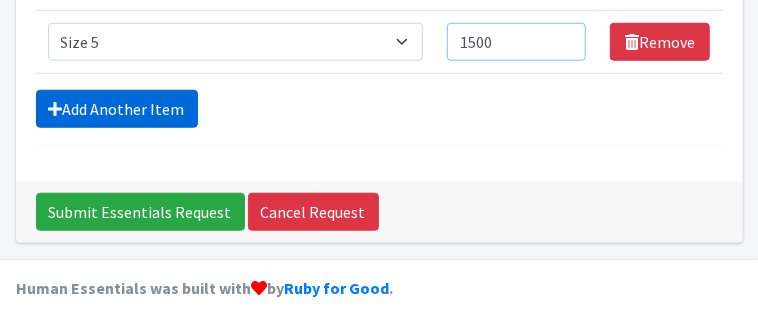 type on "1500" 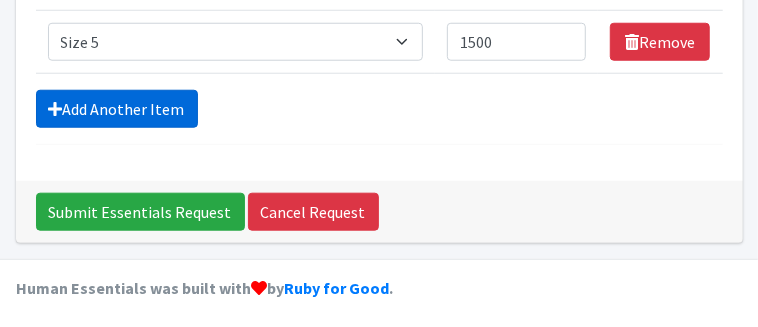 click on "Add Another Item" at bounding box center (117, 109) 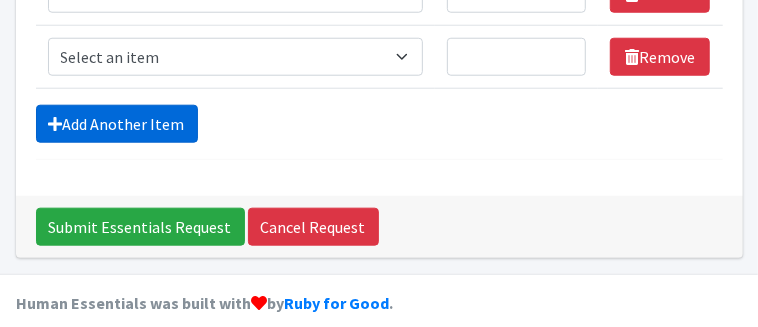 scroll, scrollTop: 712, scrollLeft: 0, axis: vertical 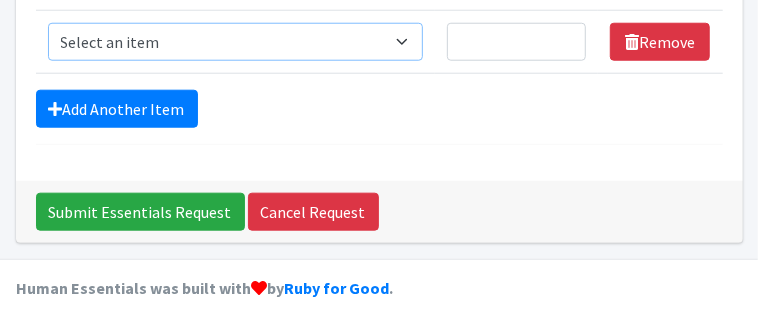 click on "Select an item
Period Supplies: Mixed Kits (order by bag)
Applicator-free tampon
Health fair packs (in a small bag 1 pantiliner and 1 pad with a walk-up distribution flyer)
Menstraul Disks
Period Supplies: First Period Kits (order by bag)
Period Supplies: Pad Kits (order by bag)
Period Supplies: Tampon Kits (order by bag)
Reusable Cups
Reuseable pads pack of 2.
Size 0/Newborn
Size 1
Size 2
Size 3
Size 4
Size 5
Size 6
Size 7 (availability may vary)
Size Preemie (availability may vary)
Training Pant 2T-3T
Training Pant 3T-4T
Training Pant 4T-5T
health fair packets (1 diaper in multiple sizes in a small bag with a walk-up distribution flyer)
reusable underwear ( please specify size but we have very limited supply and most sizes are junior sizes" at bounding box center (236, 42) 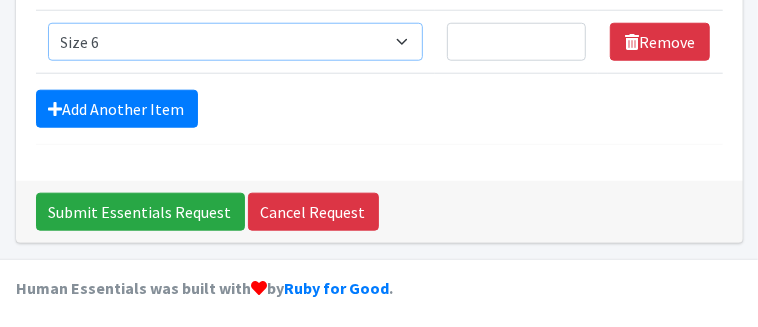click on "Select an item
Period Supplies: Mixed Kits (order by bag)
Applicator-free tampon
Health fair packs (in a small bag 1 pantiliner and 1 pad with a walk-up distribution flyer)
Menstraul Disks
Period Supplies: First Period Kits (order by bag)
Period Supplies: Pad Kits (order by bag)
Period Supplies: Tampon Kits (order by bag)
Reusable Cups
Reuseable pads pack of 2.
Size 0/Newborn
Size 1
Size 2
Size 3
Size 4
Size 5
Size 6
Size 7 (availability may vary)
Size Preemie (availability may vary)
Training Pant 2T-3T
Training Pant 3T-4T
Training Pant 4T-5T
health fair packets (1 diaper in multiple sizes in a small bag with a walk-up distribution flyer)
reusable underwear ( please specify size but we have very limited supply and most sizes are junior sizes" at bounding box center (236, 42) 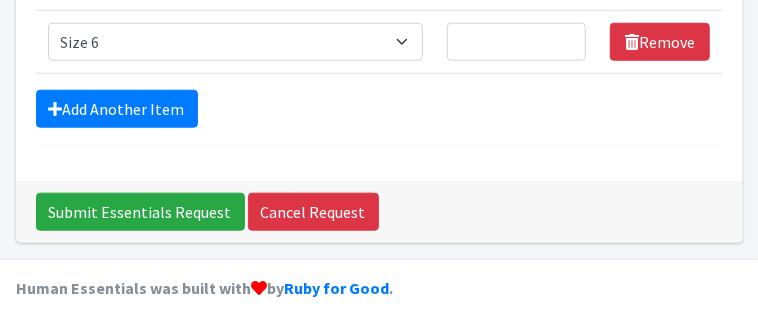 click on "Quantity" at bounding box center [516, 42] 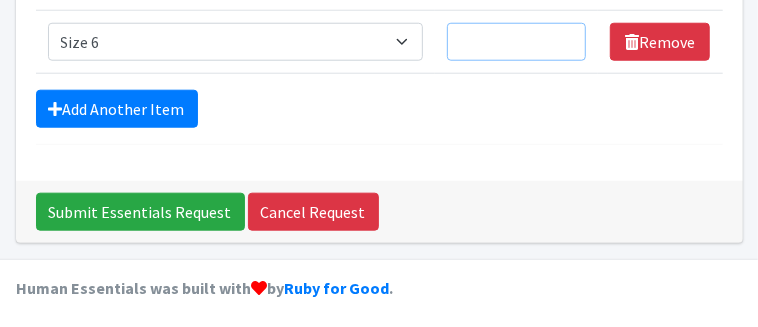 click on "Quantity" at bounding box center [516, 42] 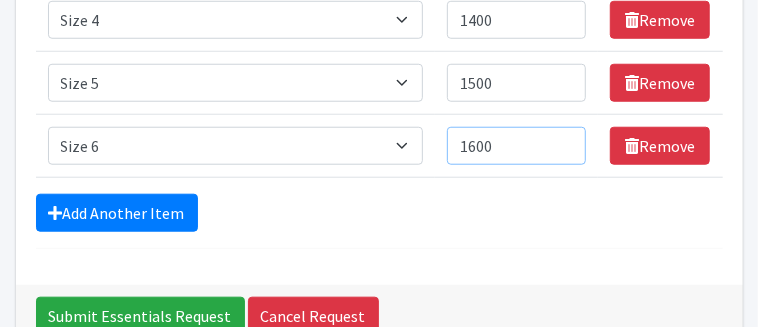 scroll, scrollTop: 612, scrollLeft: 0, axis: vertical 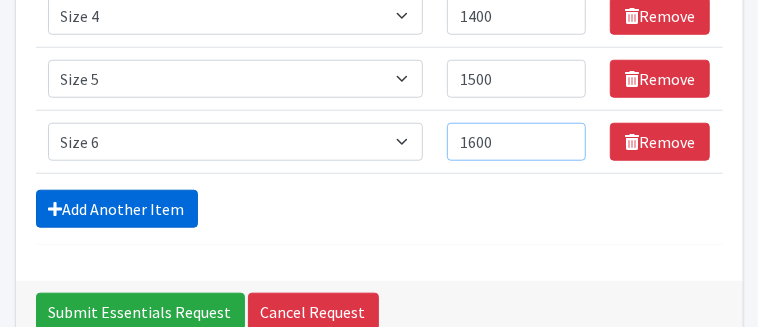 type on "1600" 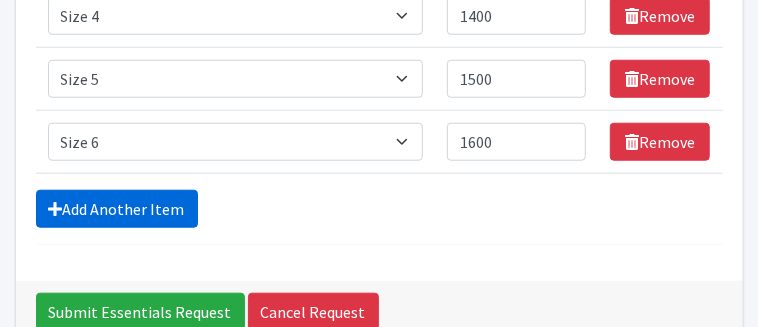 click on "Add Another Item" at bounding box center (117, 209) 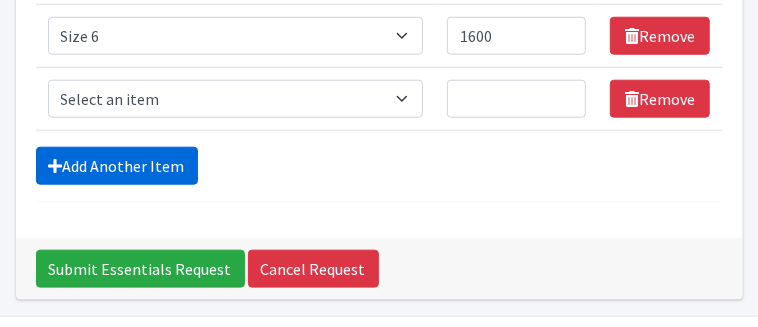scroll, scrollTop: 774, scrollLeft: 0, axis: vertical 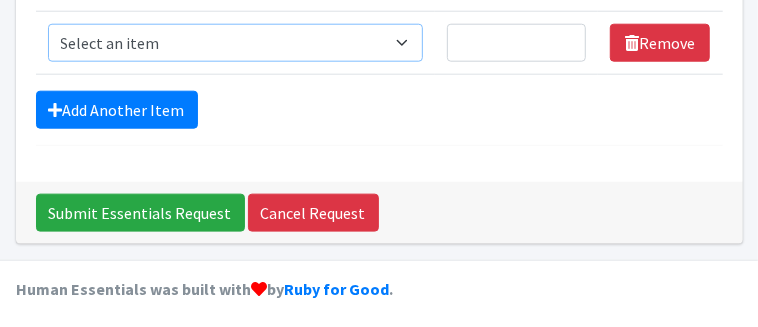 click on "Select an item
Period Supplies: Mixed Kits (order by bag)
Applicator-free tampon
Health fair packs (in a small bag 1 pantiliner and 1 pad with a walk-up distribution flyer)
Menstraul Disks
Period Supplies: First Period Kits (order by bag)
Period Supplies: Pad Kits (order by bag)
Period Supplies: Tampon Kits (order by bag)
Reusable Cups
Reuseable pads pack of 2.
Size 0/Newborn
Size 1
Size 2
Size 3
Size 4
Size 5
Size 6
Size 7 (availability may vary)
Size Preemie (availability may vary)
Training Pant 2T-3T
Training Pant 3T-4T
Training Pant 4T-5T
health fair packets (1 diaper in multiple sizes in a small bag with a walk-up distribution flyer)
reusable underwear ( please specify size but we have very limited supply and most sizes are junior sizes" at bounding box center [236, 43] 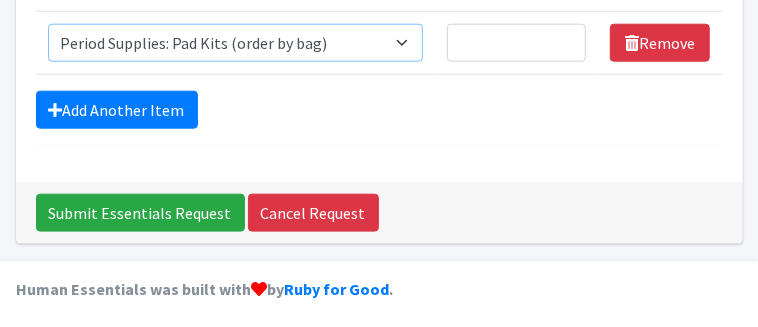 click on "Select an item
Period Supplies: Mixed Kits (order by bag)
Applicator-free tampon
Health fair packs (in a small bag 1 pantiliner and 1 pad with a walk-up distribution flyer)
Menstraul Disks
Period Supplies: First Period Kits (order by bag)
Period Supplies: Pad Kits (order by bag)
Period Supplies: Tampon Kits (order by bag)
Reusable Cups
Reuseable pads pack of 2.
Size 0/Newborn
Size 1
Size 2
Size 3
Size 4
Size 5
Size 6
Size 7 (availability may vary)
Size Preemie (availability may vary)
Training Pant 2T-3T
Training Pant 3T-4T
Training Pant 4T-5T
health fair packets (1 diaper in multiple sizes in a small bag with a walk-up distribution flyer)
reusable underwear ( please specify size but we have very limited supply and most sizes are junior sizes" at bounding box center [236, 43] 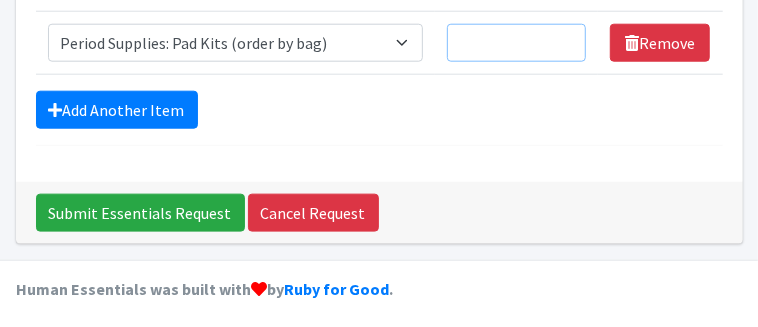 click on "Quantity" at bounding box center [516, 43] 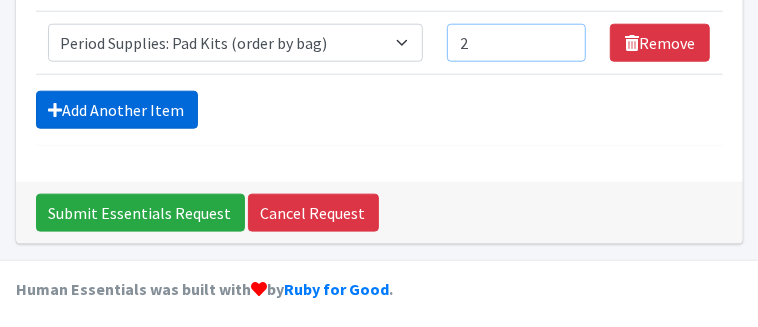 type on "2" 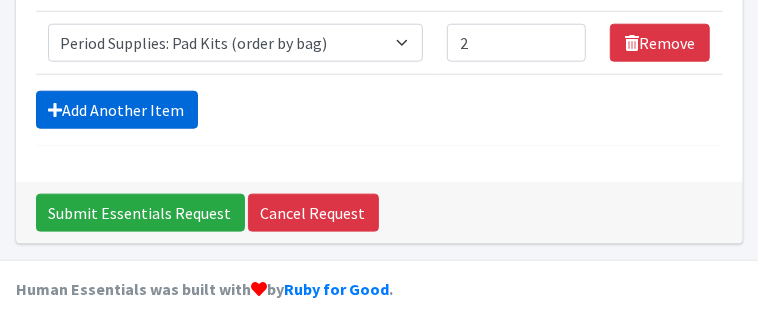 click on "Add Another Item" at bounding box center (117, 110) 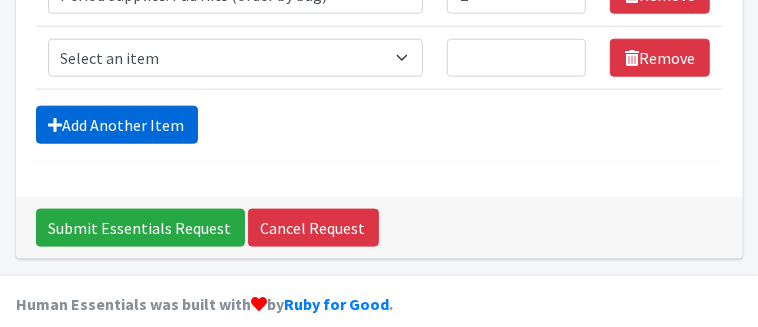 scroll, scrollTop: 837, scrollLeft: 0, axis: vertical 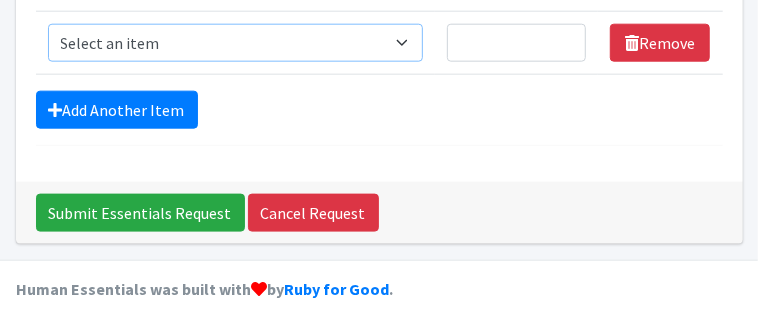 click on "Select an item
Period Supplies: Mixed Kits (order by bag)
Applicator-free tampon
Health fair packs (in a small bag 1 pantiliner and 1 pad with a walk-up distribution flyer)
Menstraul Disks
Period Supplies: First Period Kits (order by bag)
Period Supplies: Pad Kits (order by bag)
Period Supplies: Tampon Kits (order by bag)
Reusable Cups
Reuseable pads pack of 2.
Size 0/Newborn
Size 1
Size 2
Size 3
Size 4
Size 5
Size 6
Size 7 (availability may vary)
Size Preemie (availability may vary)
Training Pant 2T-3T
Training Pant 3T-4T
Training Pant 4T-5T
health fair packets (1 diaper in multiple sizes in a small bag with a walk-up distribution flyer)
reusable underwear ( please specify size but we have very limited supply and most sizes are junior sizes" at bounding box center [236, 43] 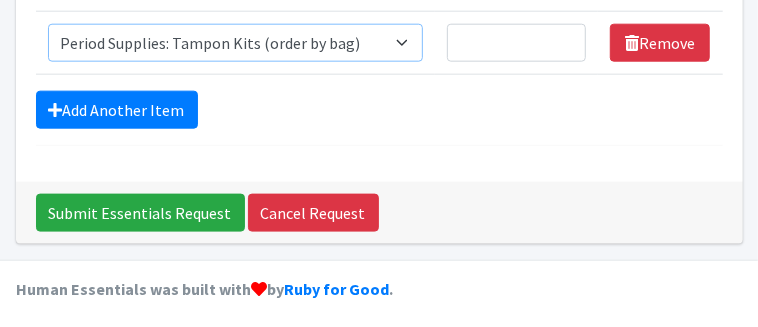 click on "Select an item
Period Supplies: Mixed Kits (order by bag)
Applicator-free tampon
Health fair packs (in a small bag 1 pantiliner and 1 pad with a walk-up distribution flyer)
Menstraul Disks
Period Supplies: First Period Kits (order by bag)
Period Supplies: Pad Kits (order by bag)
Period Supplies: Tampon Kits (order by bag)
Reusable Cups
Reuseable pads pack of 2.
Size 0/Newborn
Size 1
Size 2
Size 3
Size 4
Size 5
Size 6
Size 7 (availability may vary)
Size Preemie (availability may vary)
Training Pant 2T-3T
Training Pant 3T-4T
Training Pant 4T-5T
health fair packets (1 diaper in multiple sizes in a small bag with a walk-up distribution flyer)
reusable underwear ( please specify size but we have very limited supply and most sizes are junior sizes" at bounding box center (236, 43) 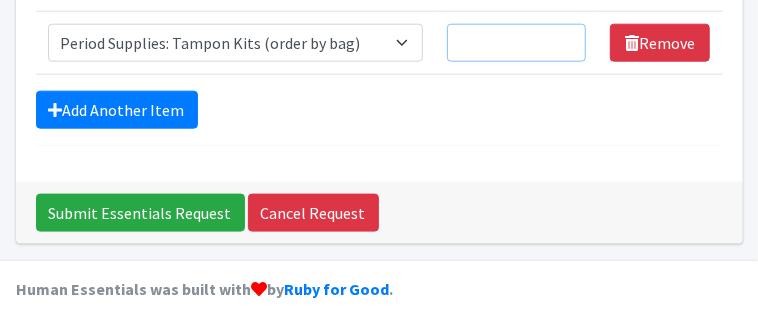 click on "Quantity" at bounding box center (516, 43) 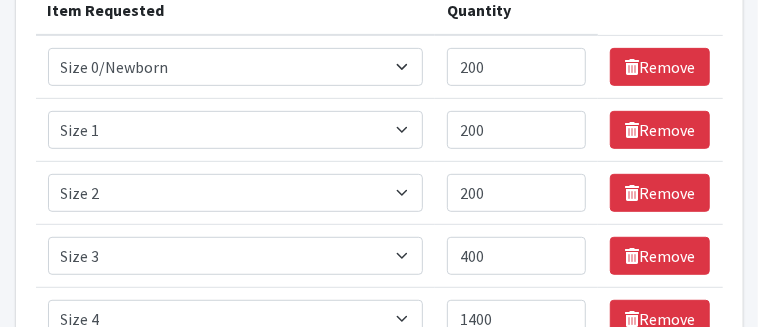 scroll, scrollTop: 337, scrollLeft: 0, axis: vertical 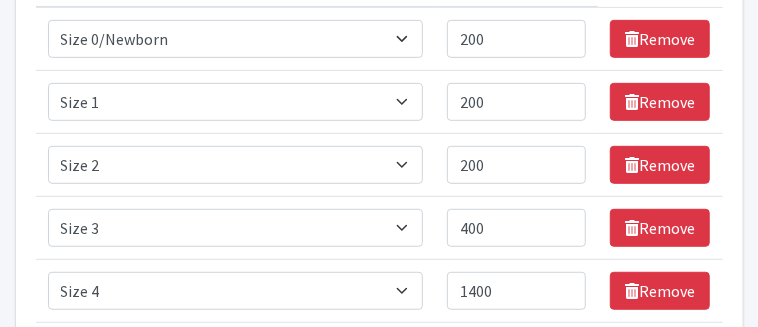 type on "2" 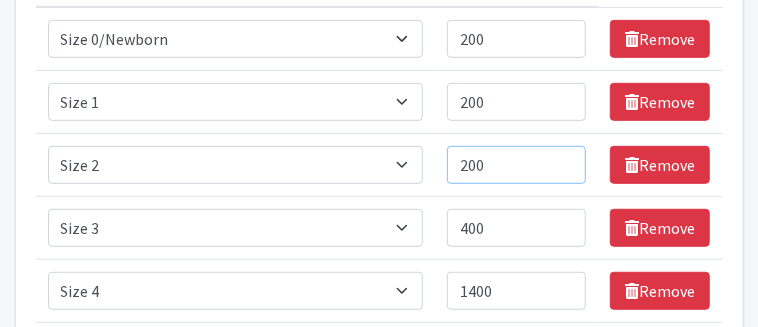 click on "200" at bounding box center [516, 165] 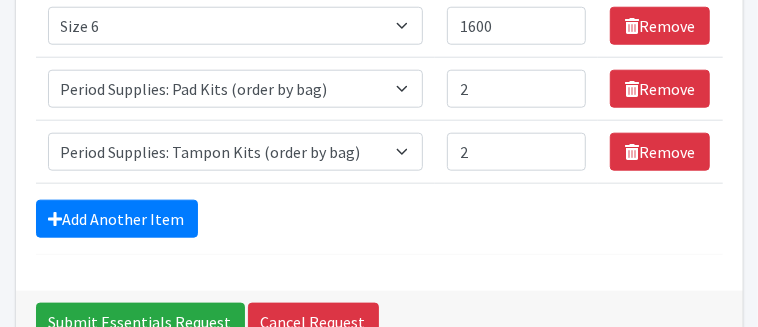 scroll, scrollTop: 837, scrollLeft: 0, axis: vertical 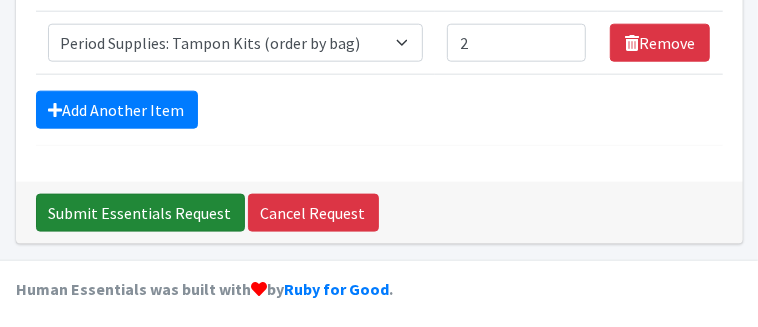 type on "100" 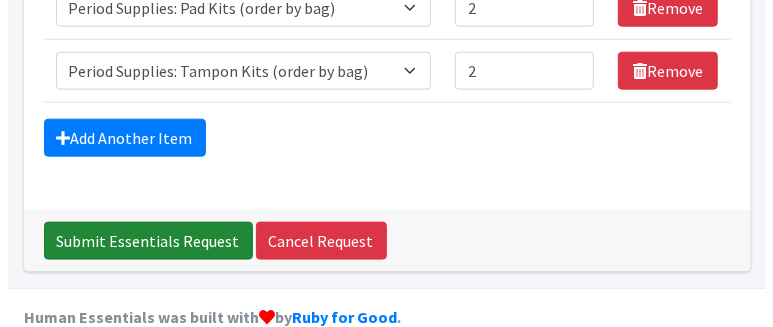 scroll, scrollTop: 837, scrollLeft: 0, axis: vertical 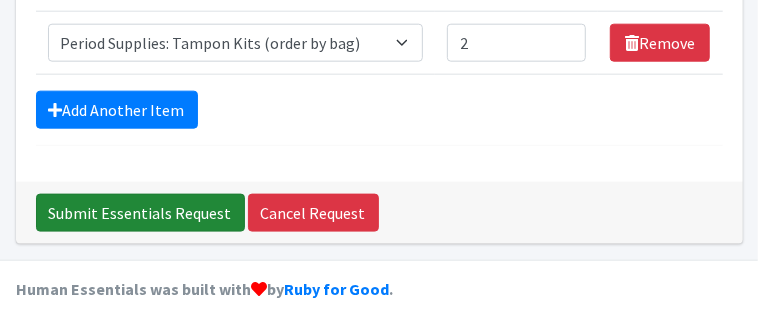 click on "Submit Essentials Request" at bounding box center (140, 213) 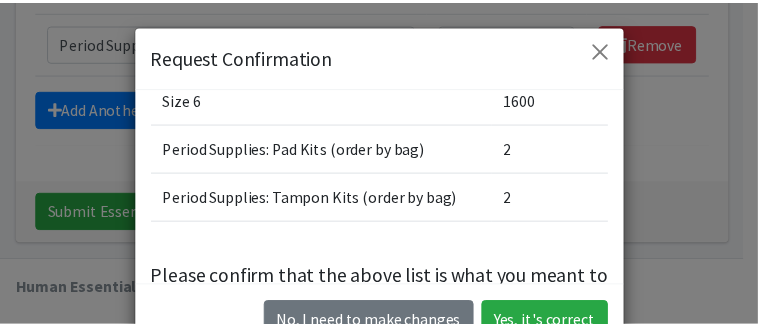 scroll, scrollTop: 400, scrollLeft: 0, axis: vertical 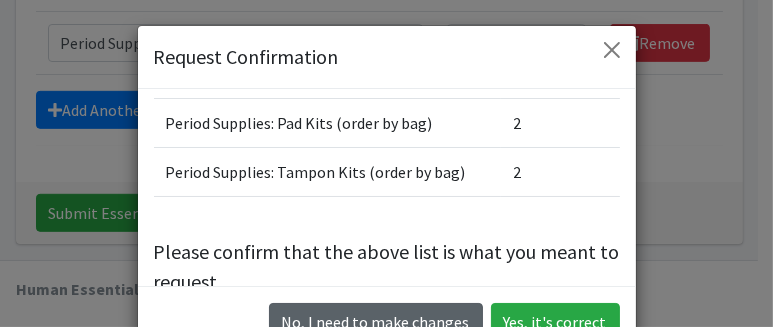 click on "No, I need to make changes" at bounding box center (376, 322) 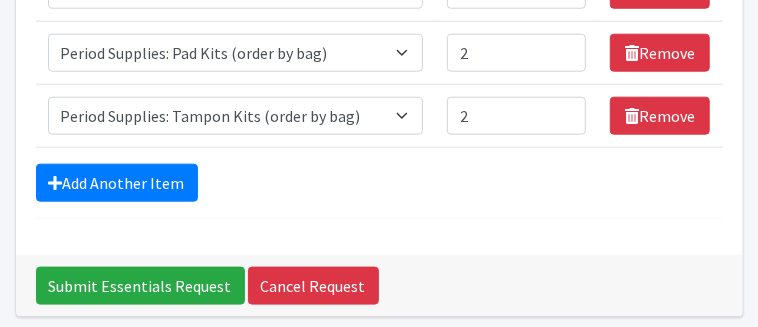 scroll, scrollTop: 737, scrollLeft: 0, axis: vertical 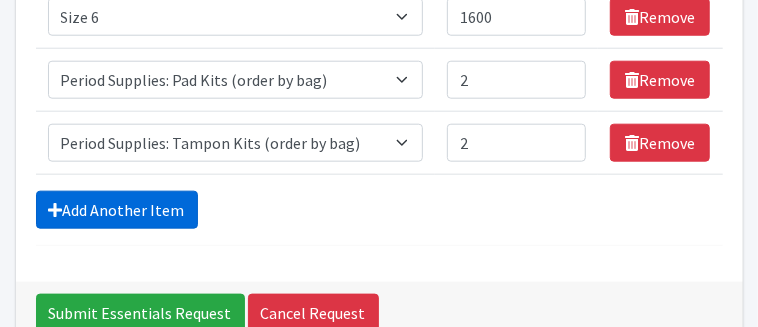 click on "Add Another Item" at bounding box center [117, 210] 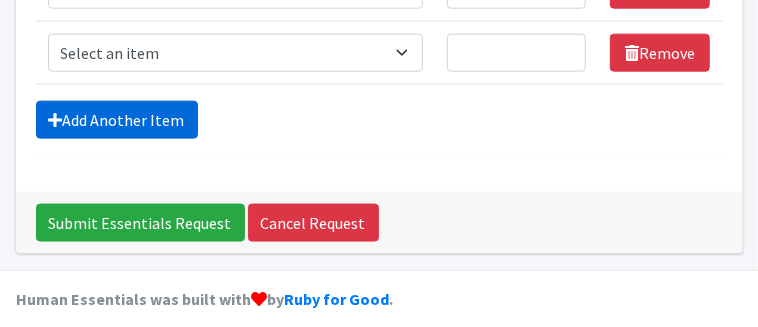 scroll, scrollTop: 899, scrollLeft: 0, axis: vertical 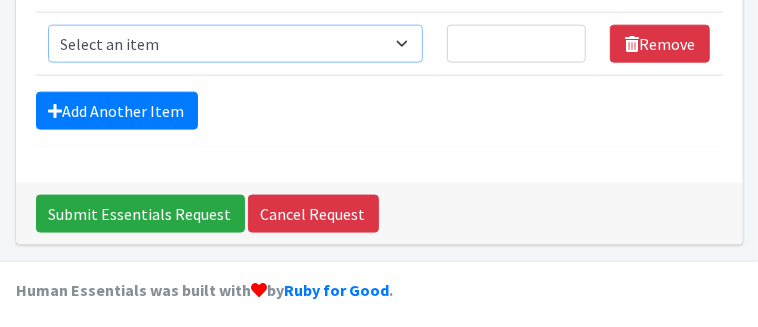 click on "Select an item
Period Supplies: Mixed Kits (order by bag)
Applicator-free tampon
Health fair packs (in a small bag 1 pantiliner and 1 pad with a walk-up distribution flyer)
Menstraul Disks
Period Supplies: First Period Kits (order by bag)
Period Supplies: Pad Kits (order by bag)
Period Supplies: Tampon Kits (order by bag)
Reusable Cups
Reuseable pads pack of 2.
Size 0/Newborn
Size 1
Size 2
Size 3
Size 4
Size 5
Size 6
Size 7 (availability may vary)
Size Preemie (availability may vary)
Training Pant 2T-3T
Training Pant 3T-4T
Training Pant 4T-5T
health fair packets (1 diaper in multiple sizes in a small bag with a walk-up distribution flyer)
reusable underwear ( please specify size but we have very limited supply and most sizes are junior sizes" at bounding box center [236, 44] 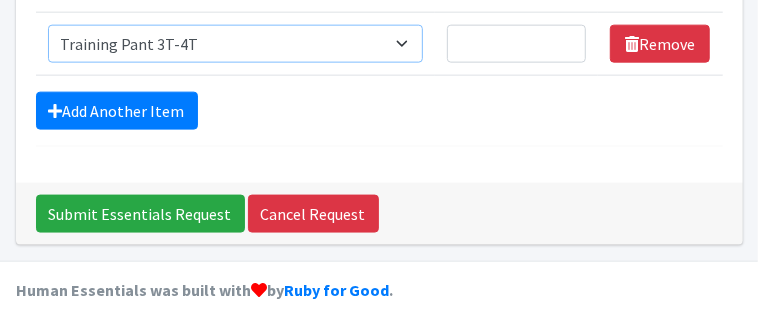 click on "Select an item
Period Supplies: Mixed Kits (order by bag)
Applicator-free tampon
Health fair packs (in a small bag 1 pantiliner and 1 pad with a walk-up distribution flyer)
Menstraul Disks
Period Supplies: First Period Kits (order by bag)
Period Supplies: Pad Kits (order by bag)
Period Supplies: Tampon Kits (order by bag)
Reusable Cups
Reuseable pads pack of 2.
Size 0/Newborn
Size 1
Size 2
Size 3
Size 4
Size 5
Size 6
Size 7 (availability may vary)
Size Preemie (availability may vary)
Training Pant 2T-3T
Training Pant 3T-4T
Training Pant 4T-5T
health fair packets (1 diaper in multiple sizes in a small bag with a walk-up distribution flyer)
reusable underwear ( please specify size but we have very limited supply and most sizes are junior sizes" at bounding box center [236, 44] 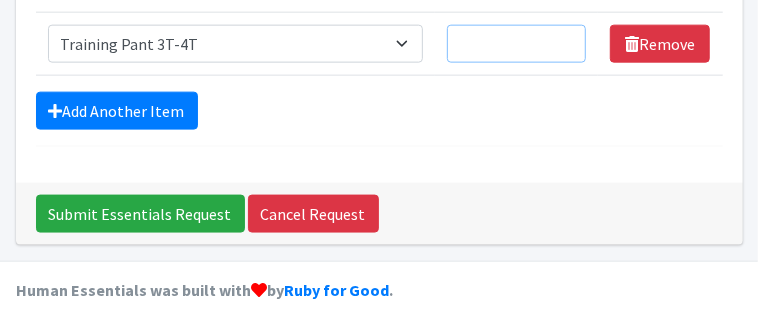 click on "Quantity" at bounding box center (516, 44) 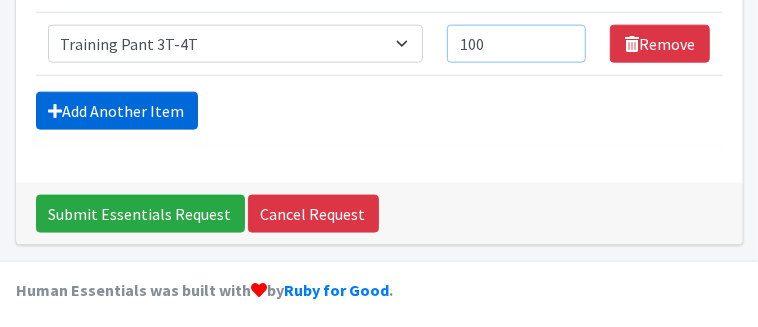 type on "100" 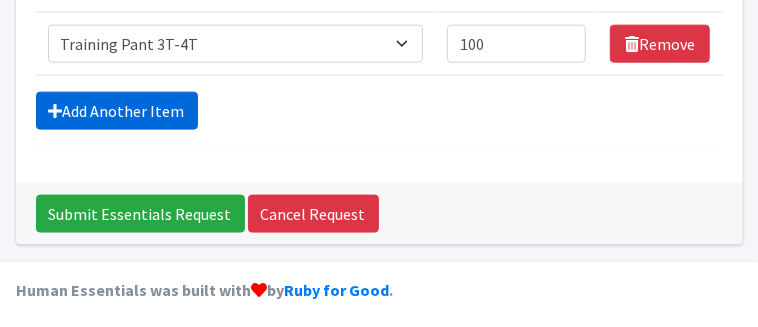 click on "Add Another Item" at bounding box center (117, 111) 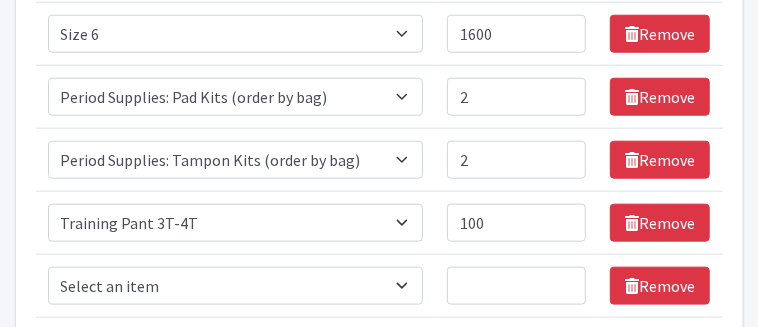 scroll, scrollTop: 762, scrollLeft: 0, axis: vertical 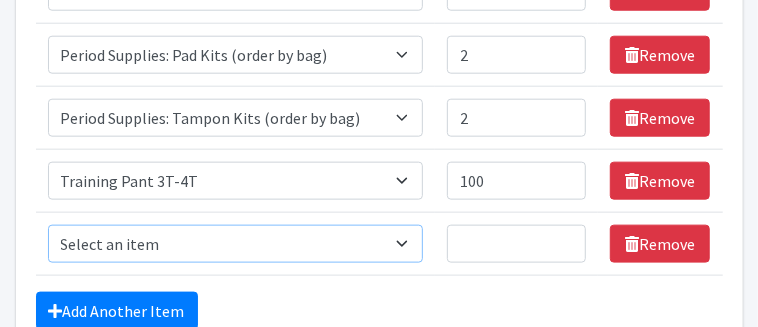 click on "Select an item
Period Supplies: Mixed Kits (order by bag)
Applicator-free tampon
Health fair packs (in a small bag 1 pantiliner and 1 pad with a walk-up distribution flyer)
Menstraul Disks
Period Supplies: First Period Kits (order by bag)
Period Supplies: Pad Kits (order by bag)
Period Supplies: Tampon Kits (order by bag)
Reusable Cups
Reuseable pads pack of 2.
Size 0/Newborn
Size 1
Size 2
Size 3
Size 4
Size 5
Size 6
Size 7 (availability may vary)
Size Preemie (availability may vary)
Training Pant 2T-3T
Training Pant 3T-4T
Training Pant 4T-5T
health fair packets (1 diaper in multiple sizes in a small bag with a walk-up distribution flyer)
reusable underwear ( please specify size but we have very limited supply and most sizes are junior sizes" at bounding box center (236, 244) 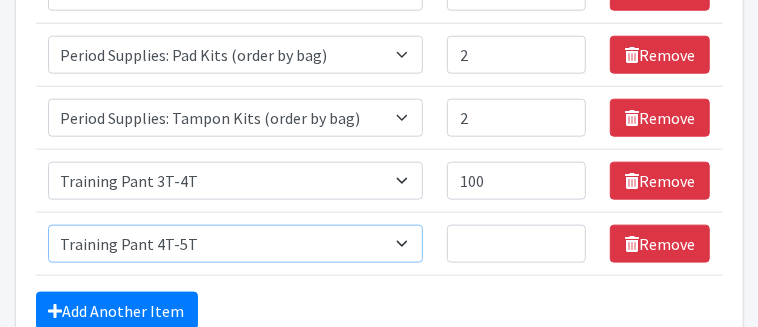 click on "Select an item
Period Supplies: Mixed Kits (order by bag)
Applicator-free tampon
Health fair packs (in a small bag 1 pantiliner and 1 pad with a walk-up distribution flyer)
Menstraul Disks
Period Supplies: First Period Kits (order by bag)
Period Supplies: Pad Kits (order by bag)
Period Supplies: Tampon Kits (order by bag)
Reusable Cups
Reuseable pads pack of 2.
Size 0/Newborn
Size 1
Size 2
Size 3
Size 4
Size 5
Size 6
Size 7 (availability may vary)
Size Preemie (availability may vary)
Training Pant 2T-3T
Training Pant 3T-4T
Training Pant 4T-5T
health fair packets (1 diaper in multiple sizes in a small bag with a walk-up distribution flyer)
reusable underwear ( please specify size but we have very limited supply and most sizes are junior sizes" at bounding box center (236, 244) 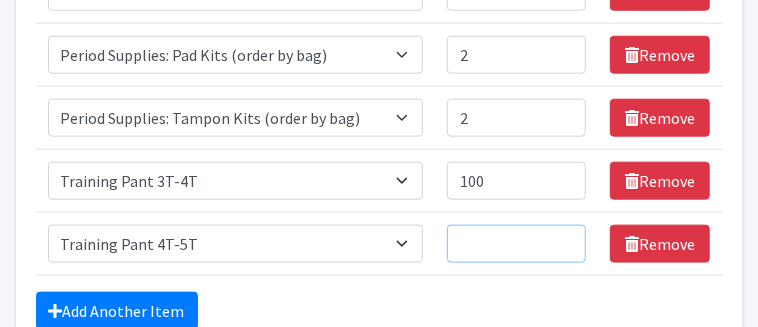 click on "Quantity" at bounding box center (516, 244) 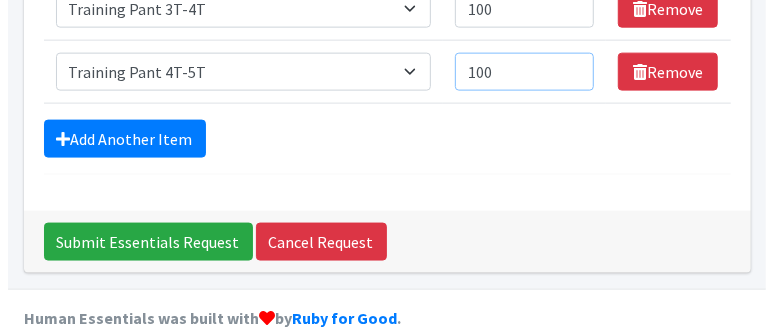scroll, scrollTop: 962, scrollLeft: 0, axis: vertical 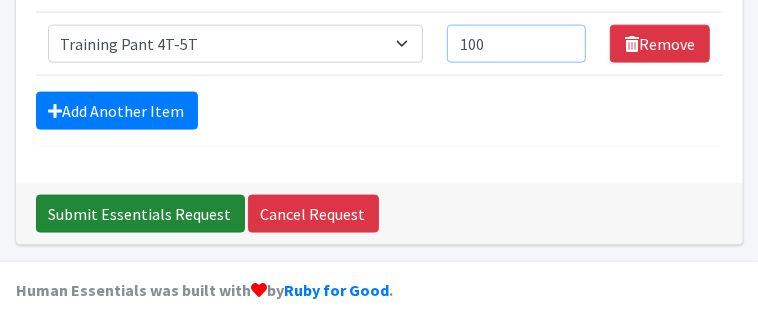 type on "100" 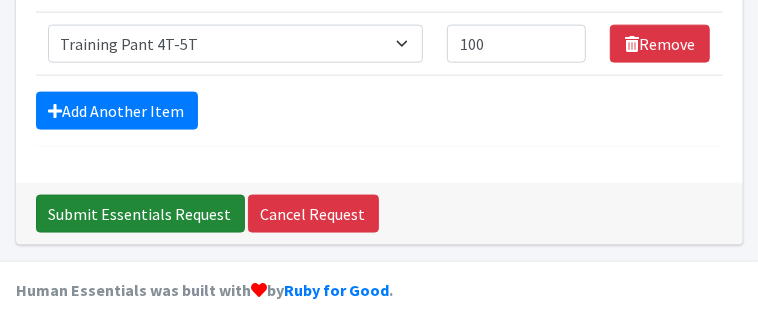 click on "Submit Essentials Request" at bounding box center [140, 214] 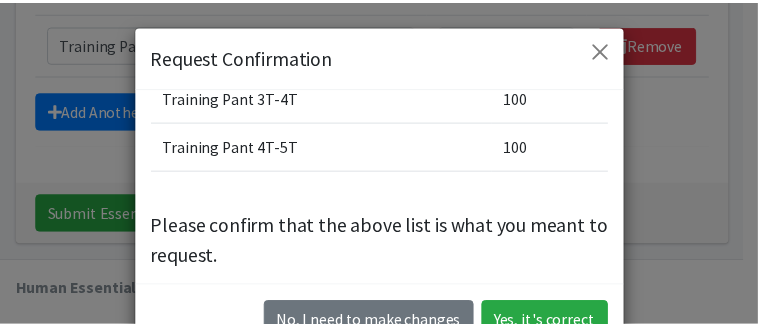 scroll, scrollTop: 536, scrollLeft: 0, axis: vertical 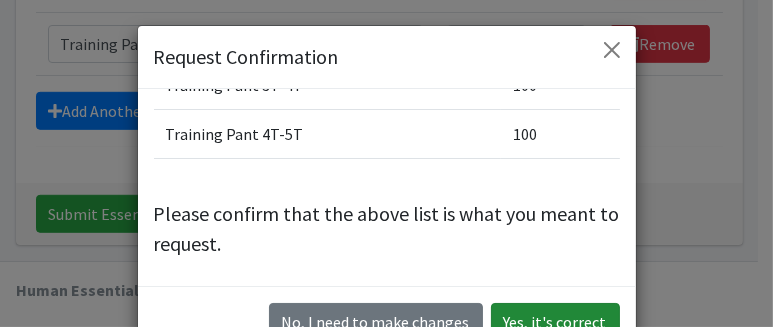 click on "Yes, it's correct" at bounding box center (555, 322) 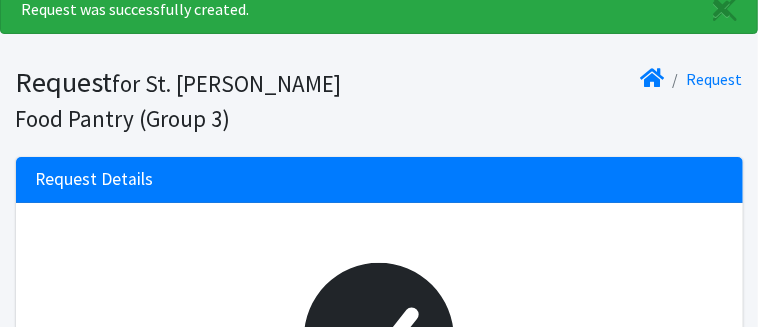 scroll, scrollTop: 100, scrollLeft: 0, axis: vertical 